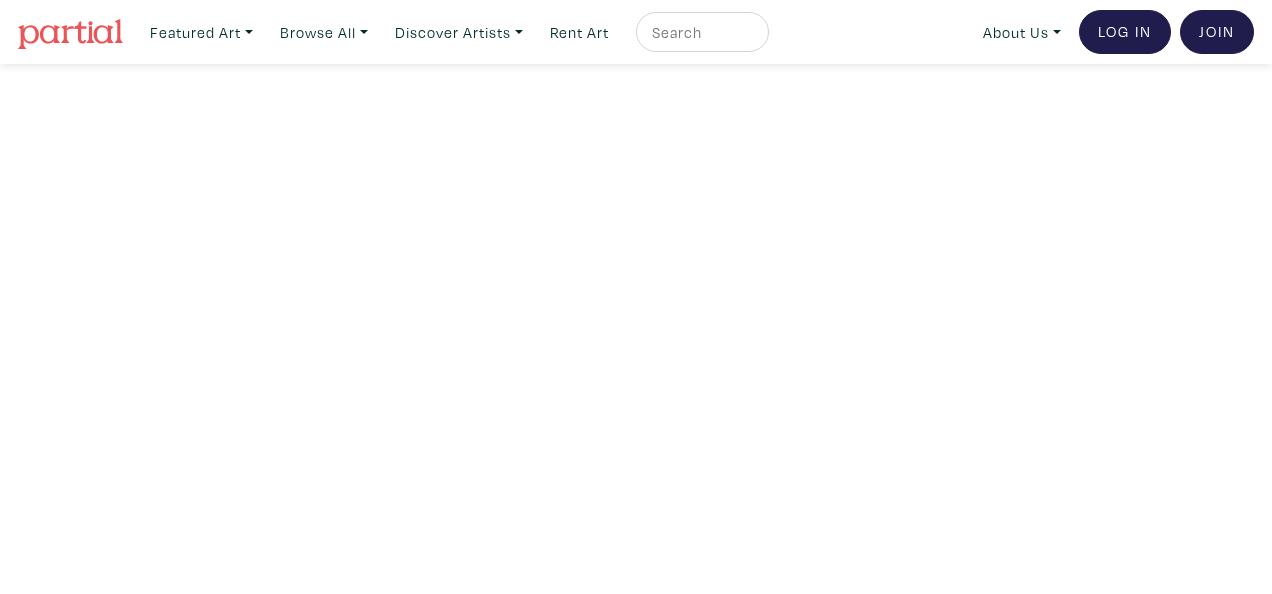 scroll, scrollTop: 0, scrollLeft: 0, axis: both 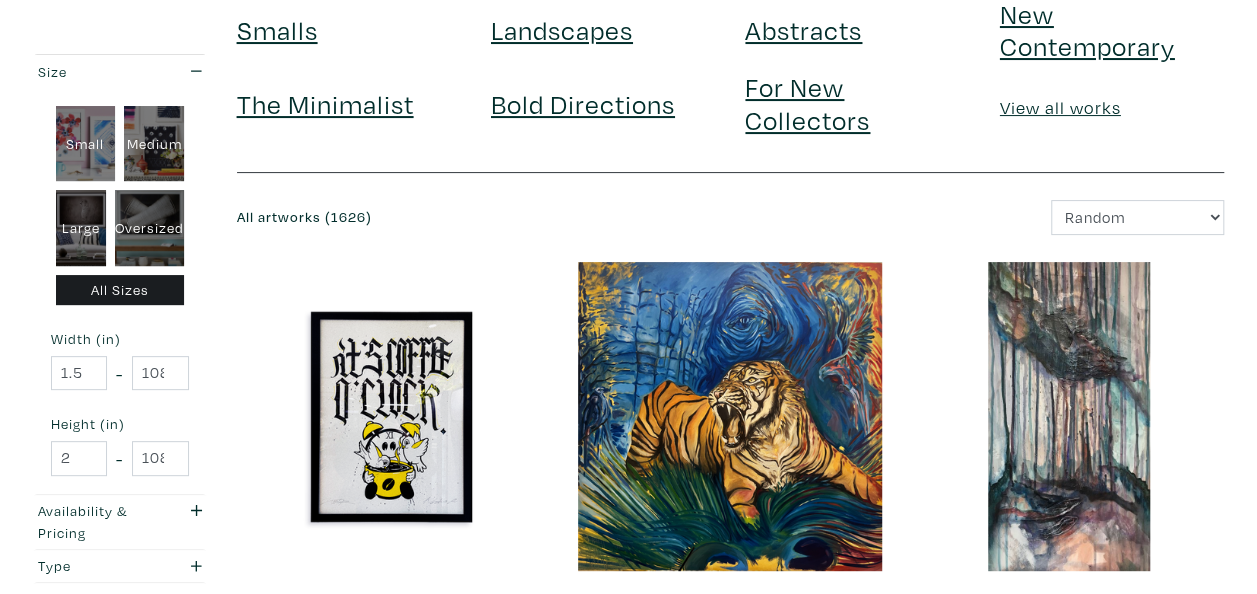 click on "Large" at bounding box center [81, 228] 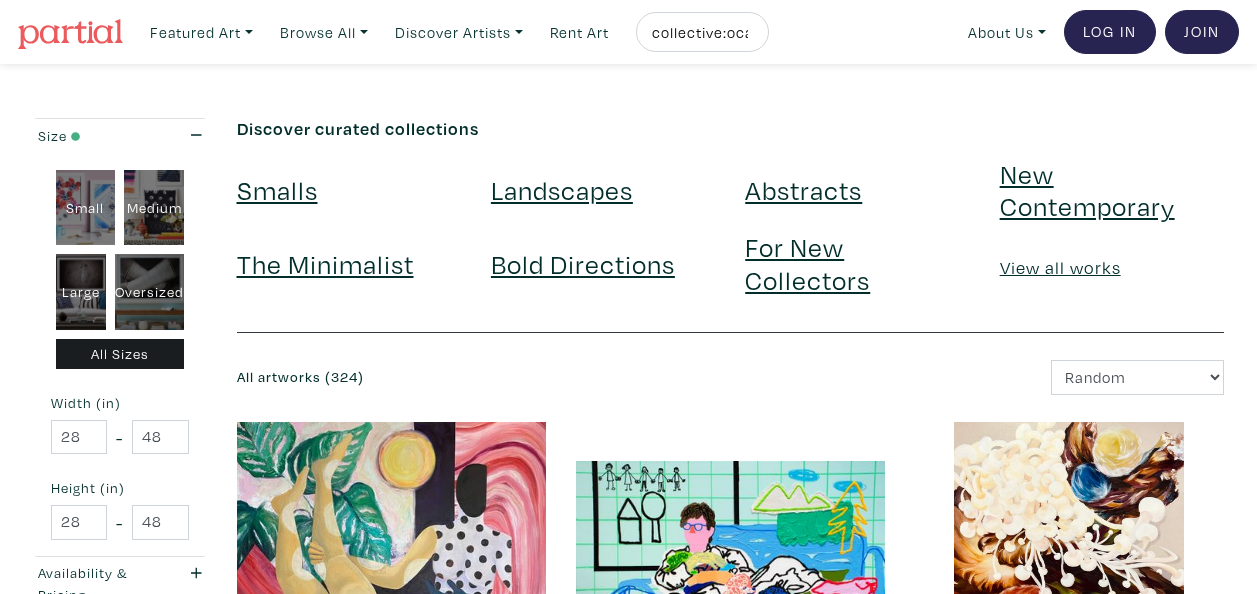 scroll, scrollTop: 0, scrollLeft: 0, axis: both 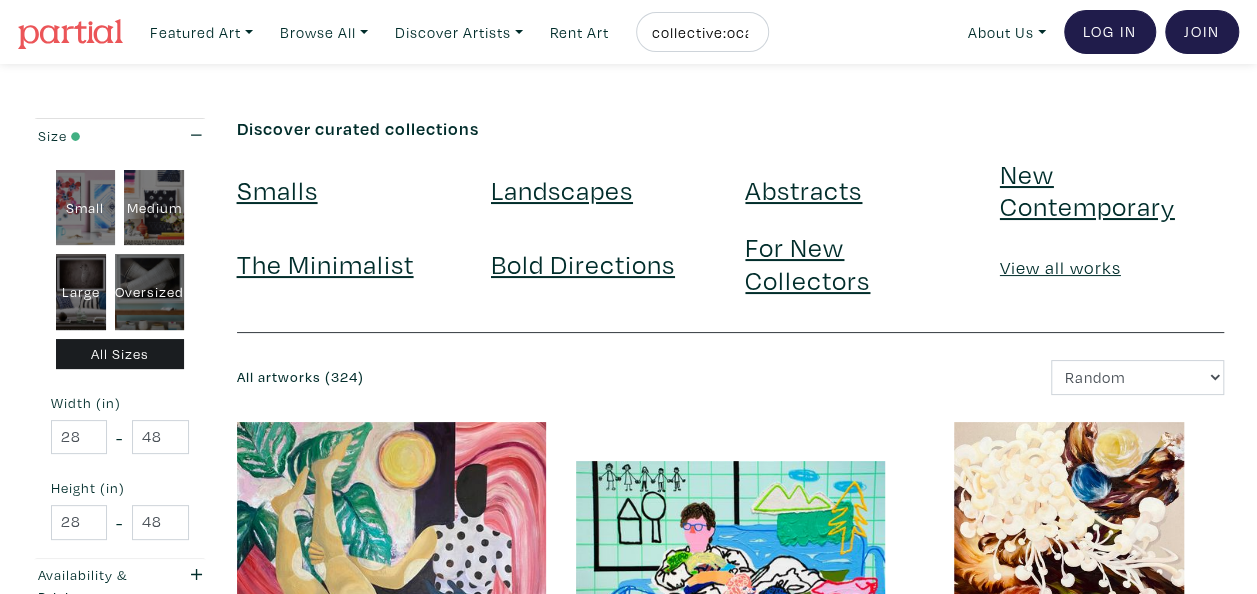 click on "Oversized" at bounding box center (81, 292) 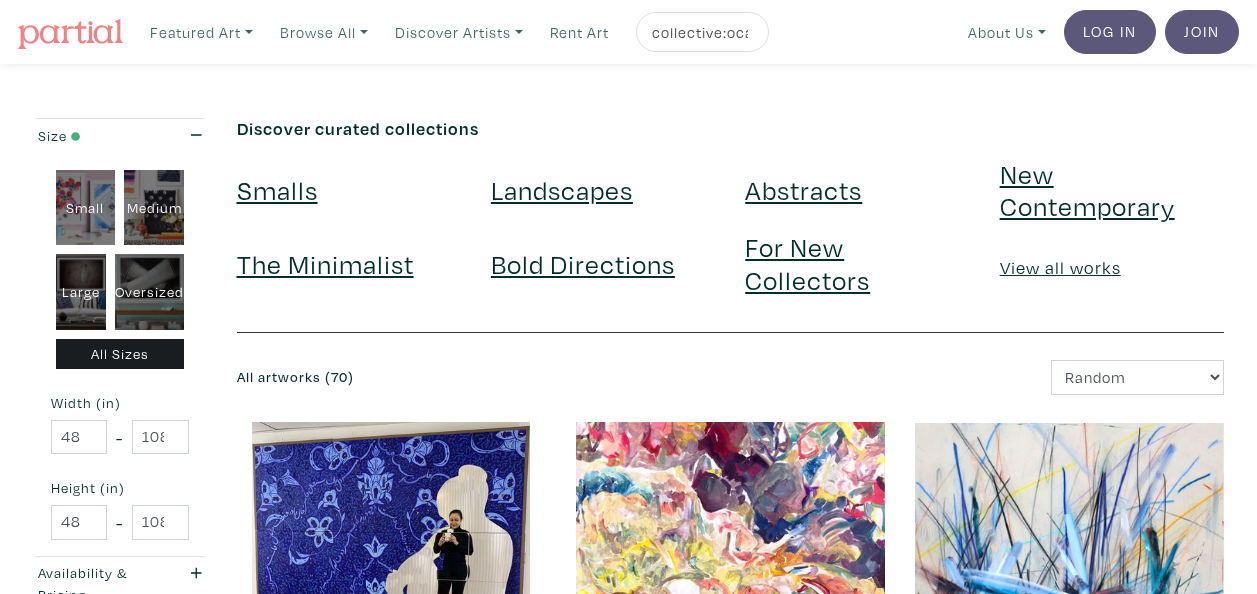 scroll, scrollTop: 0, scrollLeft: 0, axis: both 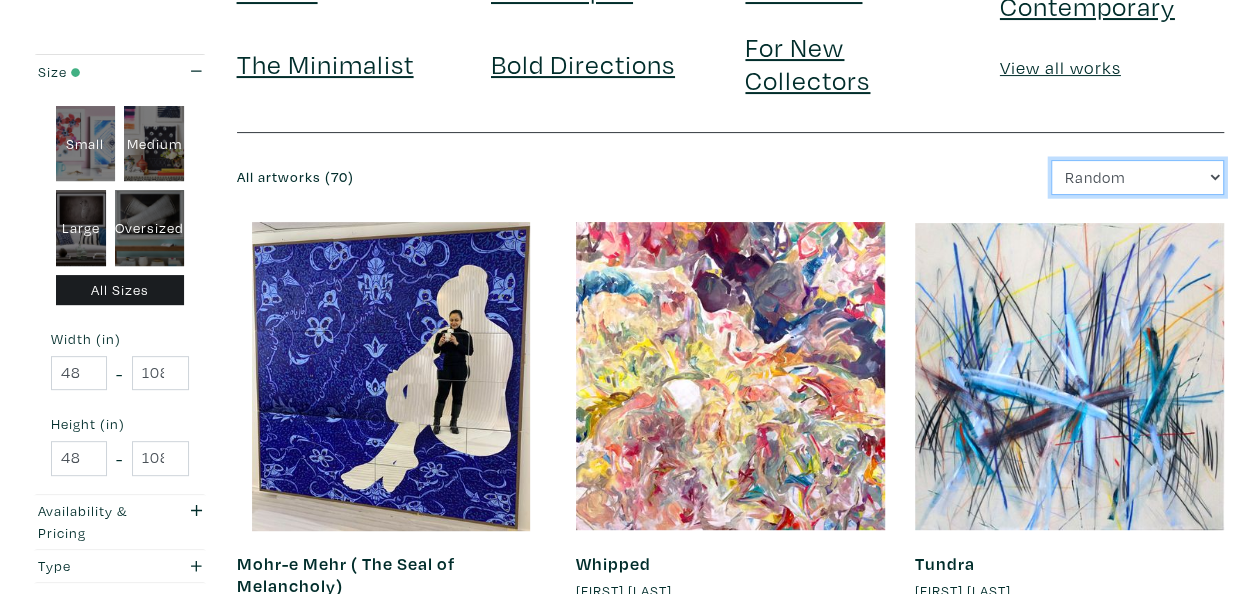 click on "Newest
Random
Price: Low to High
Price: High to Low" at bounding box center (1137, 177) 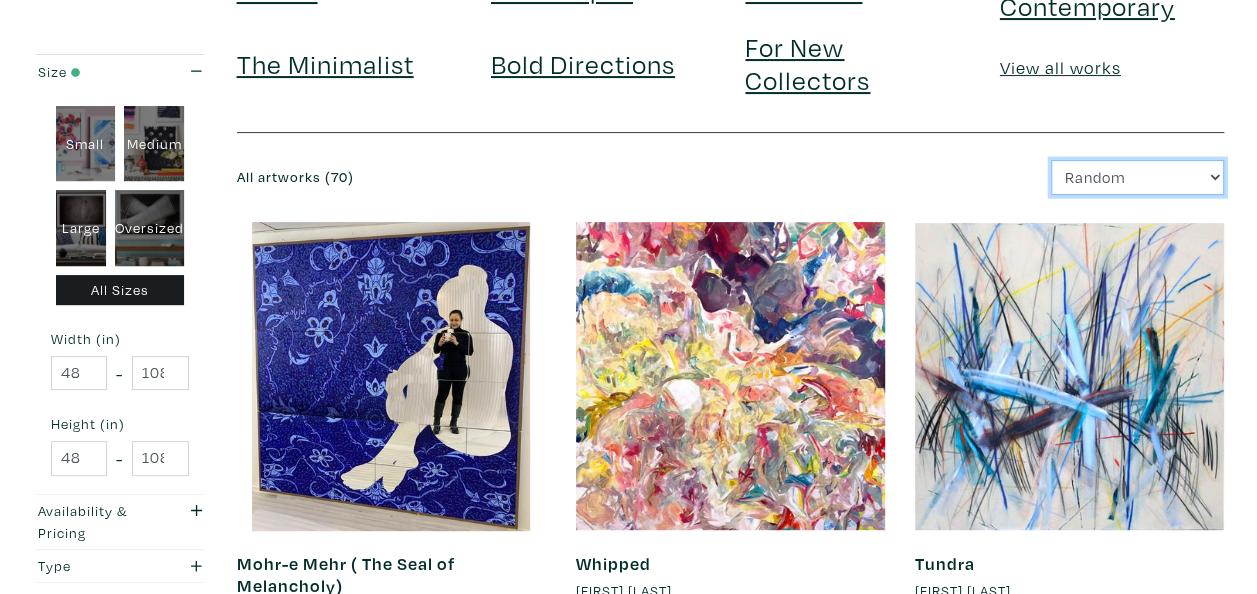 select on "price_desc" 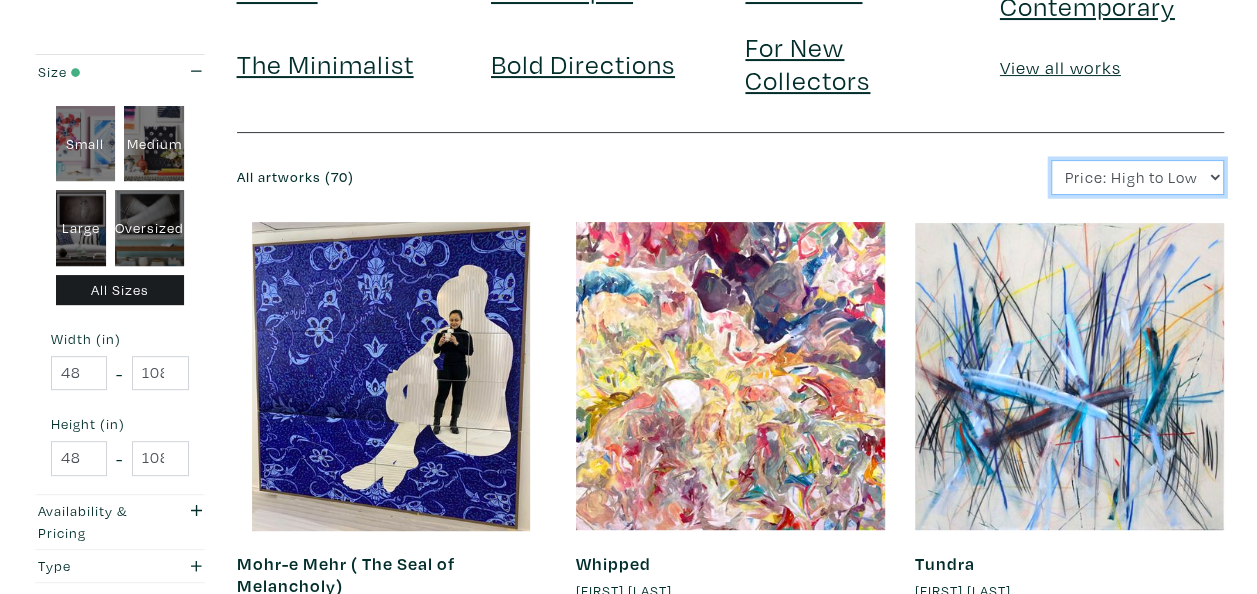click on "Newest
Random
Price: Low to High
Price: High to Low" at bounding box center (1137, 177) 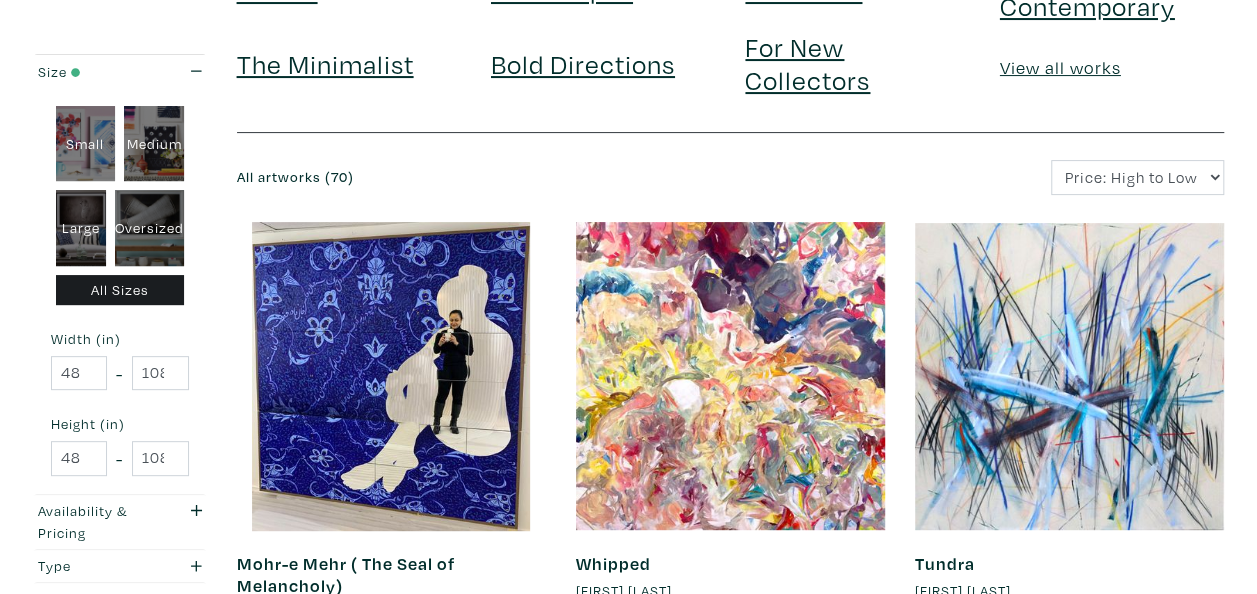 click at bounding box center (1069, 376) 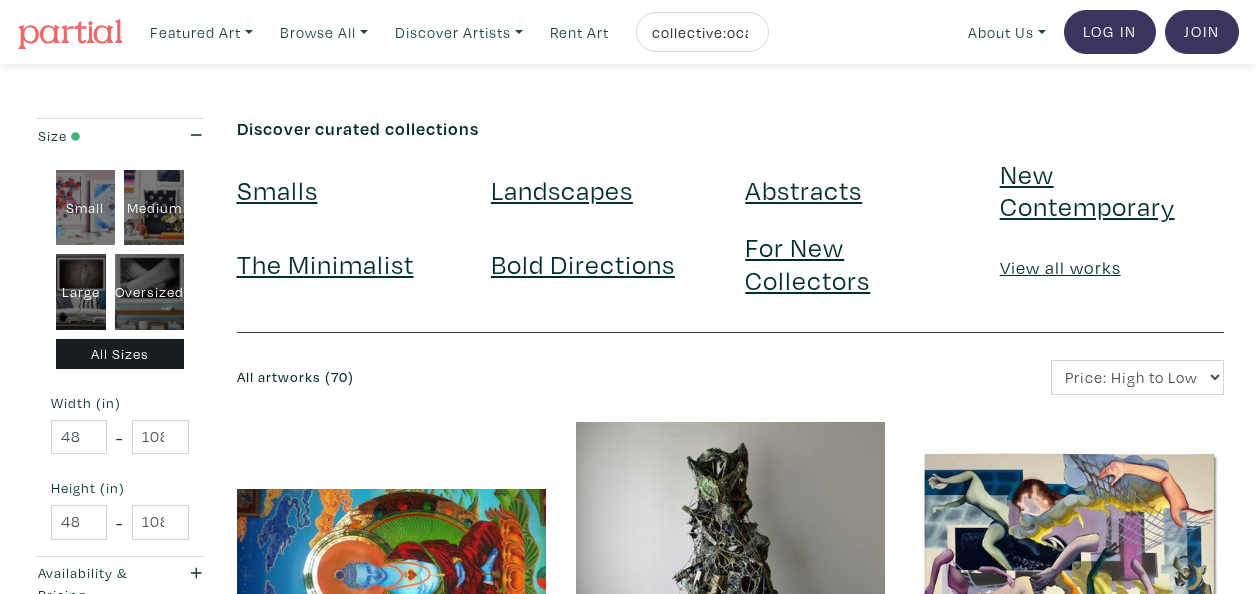 scroll, scrollTop: 0, scrollLeft: 0, axis: both 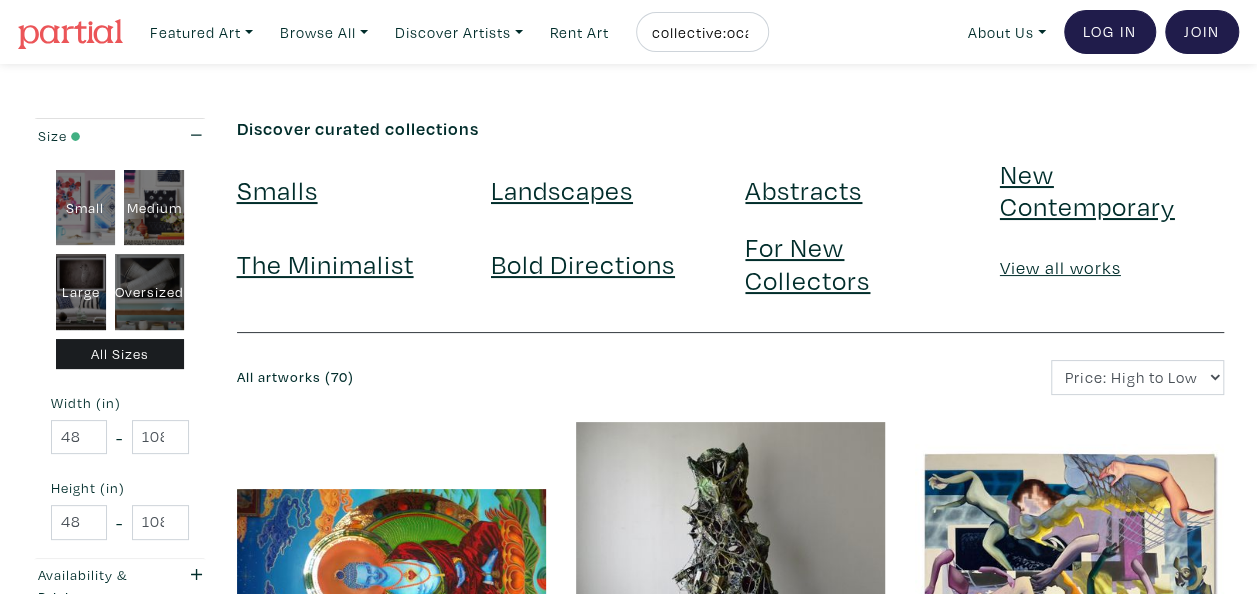 click on "Gift cards for the art-lovers on your list – order by Dec. 22.
Featured Art
Smalls
Landscapes
Abstracts
New Contemporary
The Minimalist
Bold Directions
For New Collectors
Guest Curators
Browse All
Painting" at bounding box center [628, 2772] 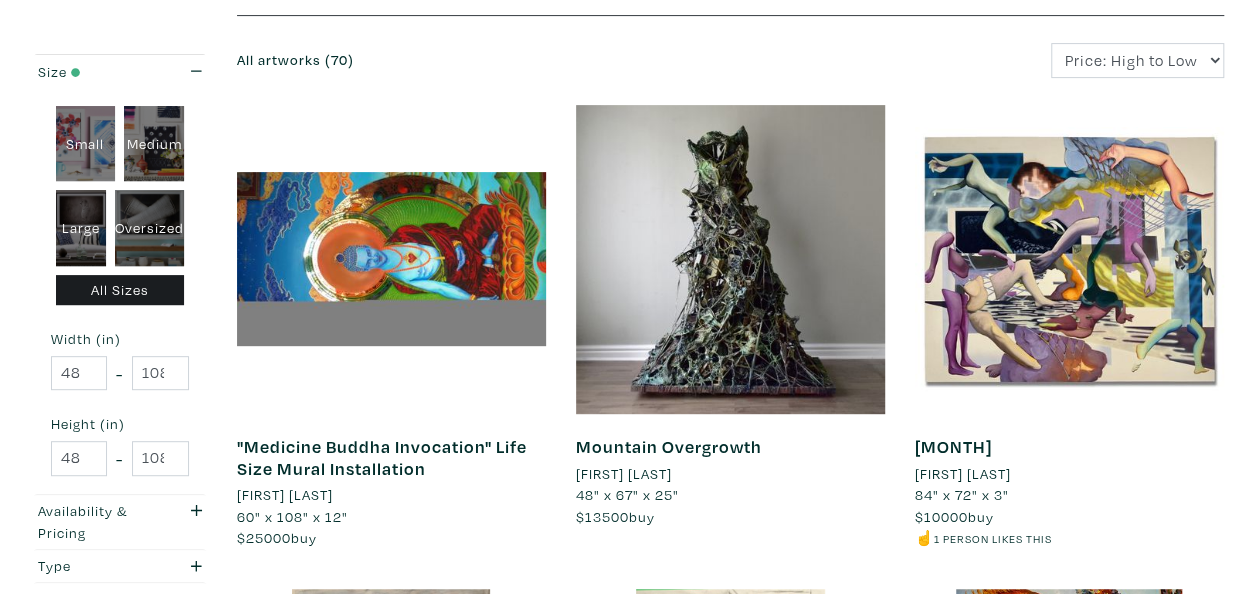 scroll, scrollTop: 320, scrollLeft: 0, axis: vertical 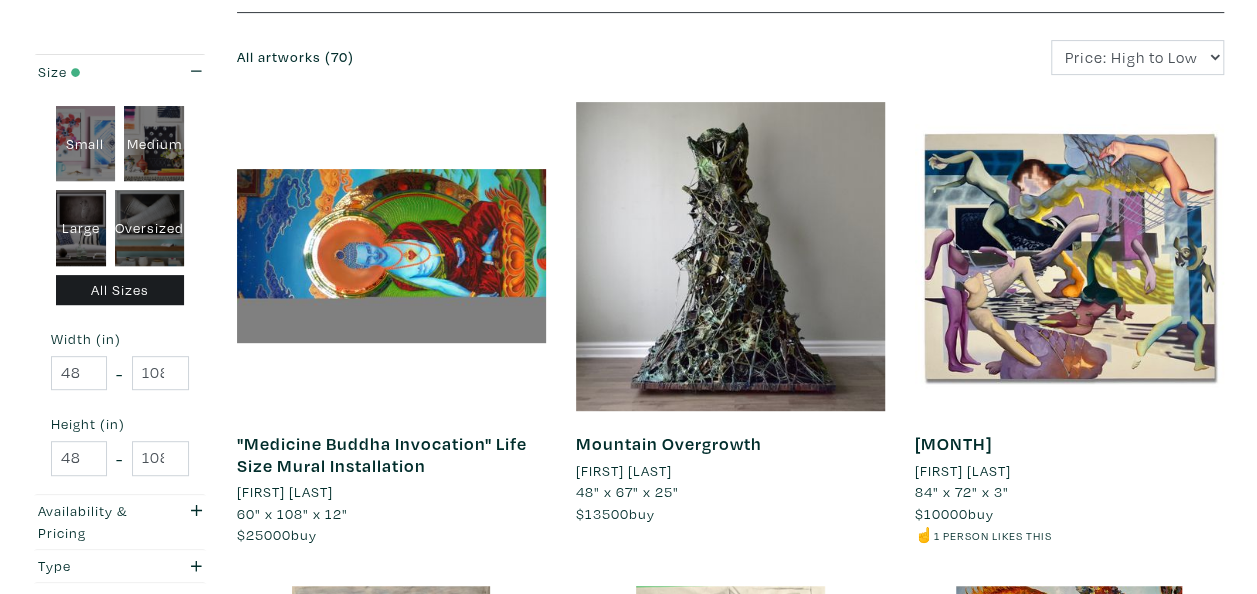 click on "Gift cards for the art-lovers on your list – order by Dec. 22.
Featured Art
Smalls
Landscapes
Abstracts
New Contemporary
The Minimalist
Bold Directions
For New Collectors
Guest Curators
Browse All
Painting" at bounding box center [628, 2452] 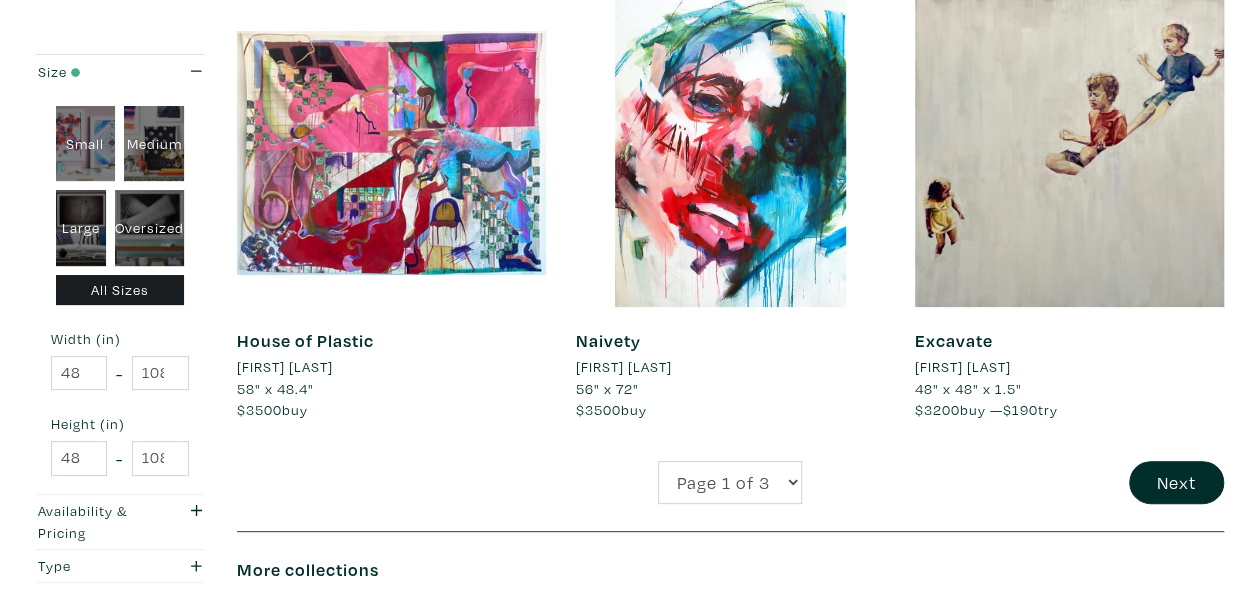 scroll, scrollTop: 3840, scrollLeft: 0, axis: vertical 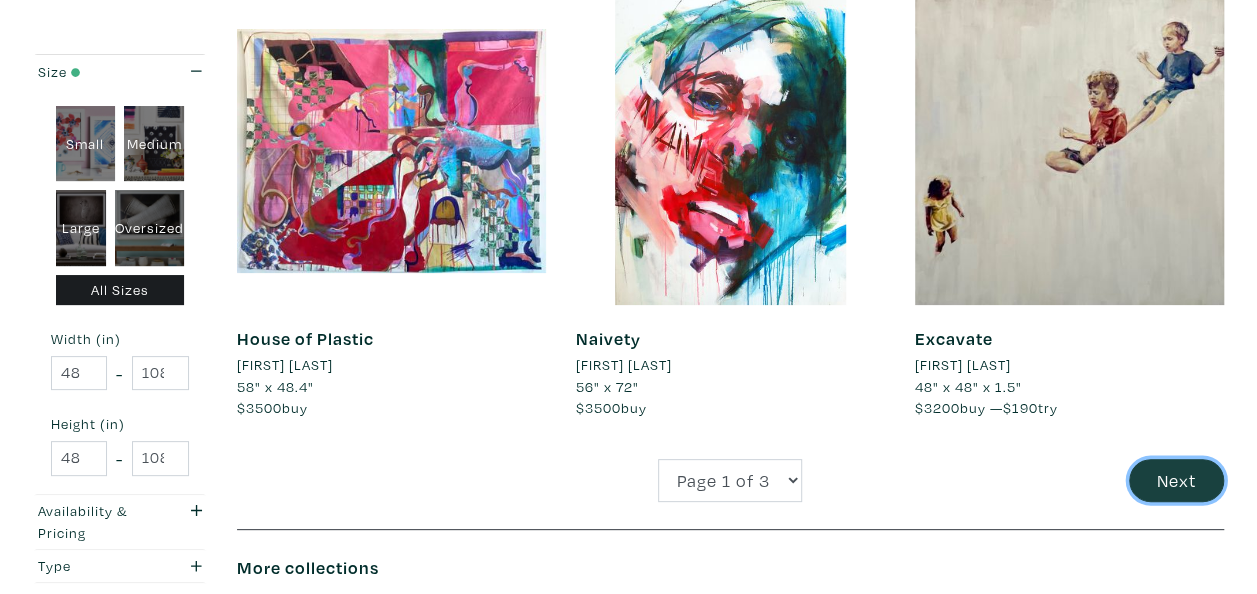 click on "Next" at bounding box center (1176, 480) 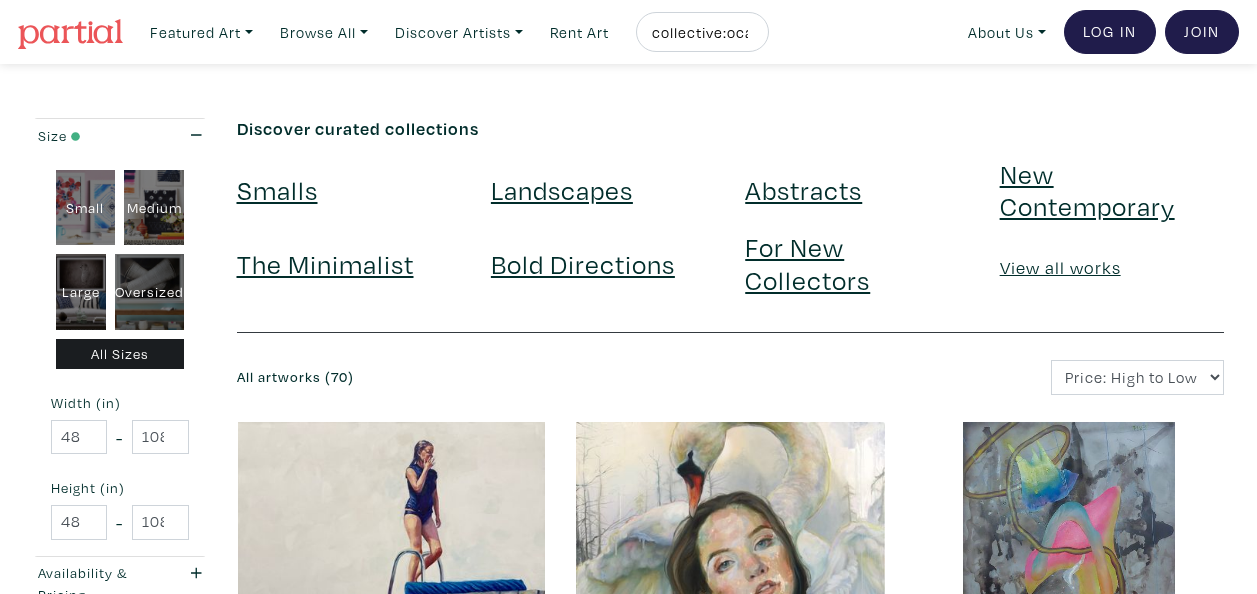 scroll, scrollTop: 0, scrollLeft: 0, axis: both 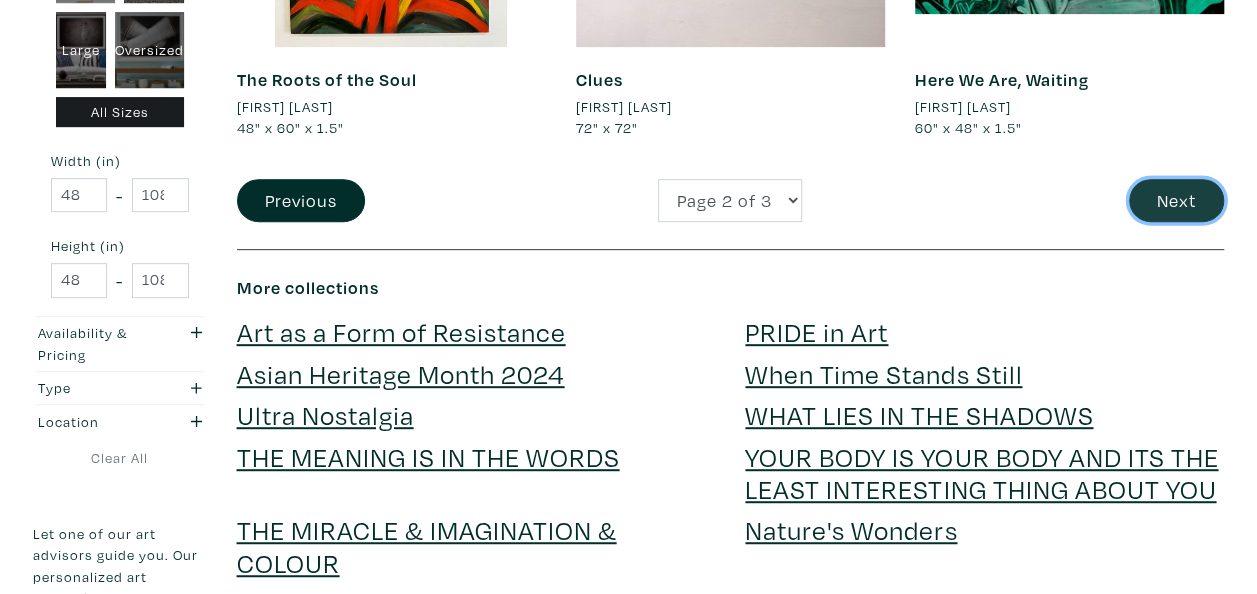 click on "Next" at bounding box center [1176, 200] 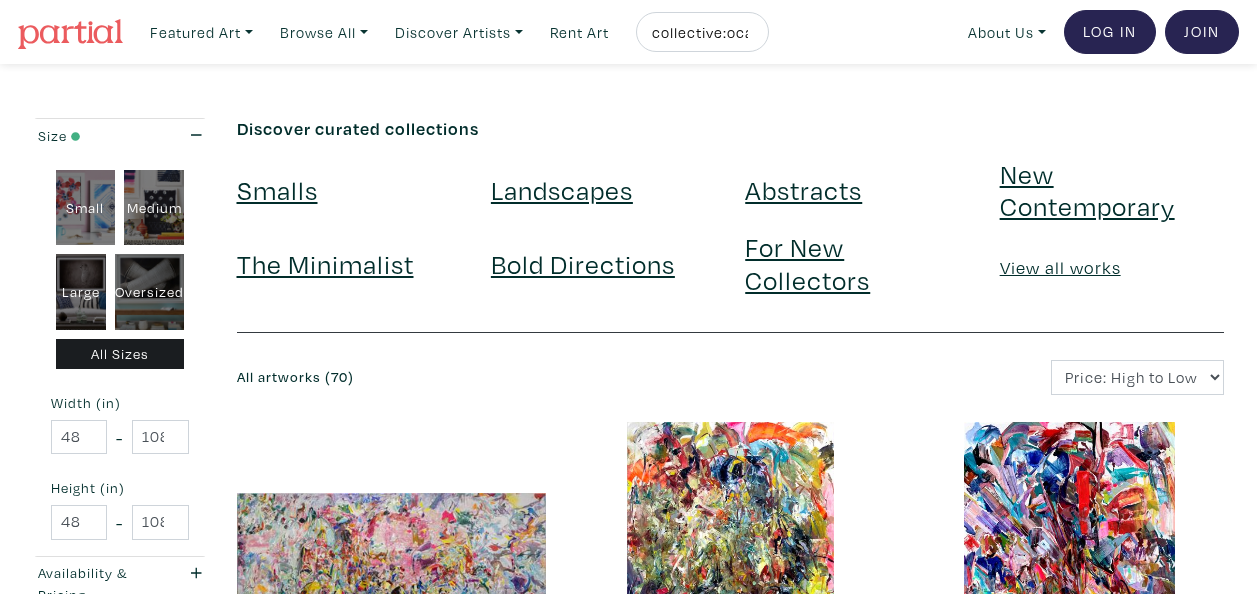 scroll, scrollTop: 0, scrollLeft: 0, axis: both 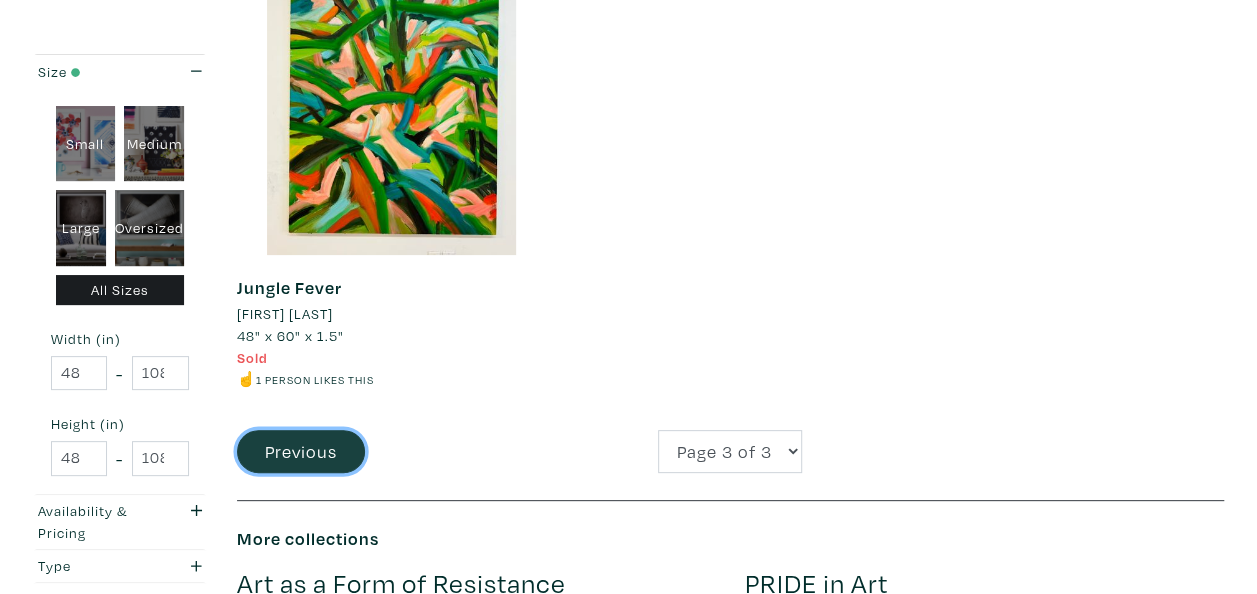 click on "Previous" at bounding box center (301, 451) 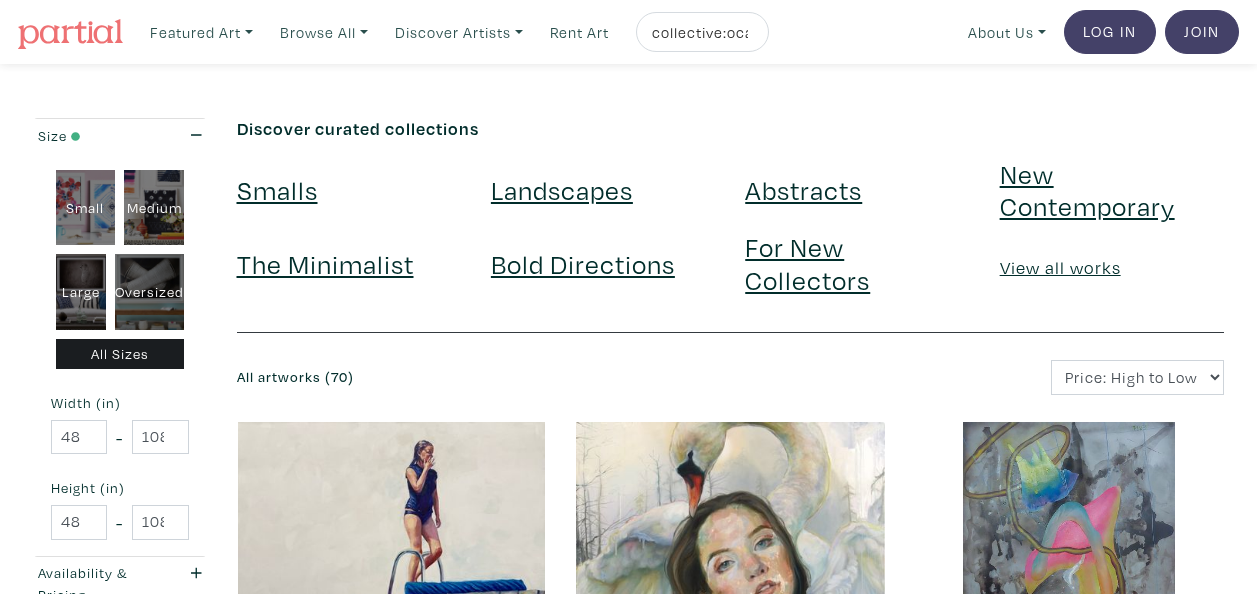 scroll, scrollTop: 0, scrollLeft: 0, axis: both 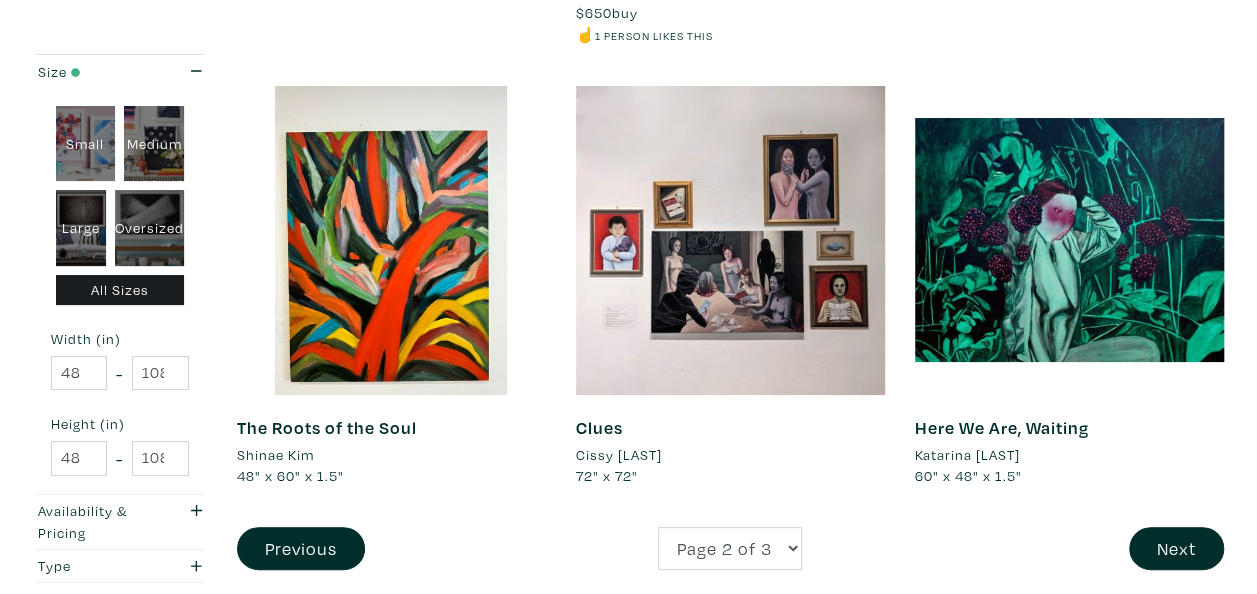 click on "Katarina [LAST]" at bounding box center (1069, 455) 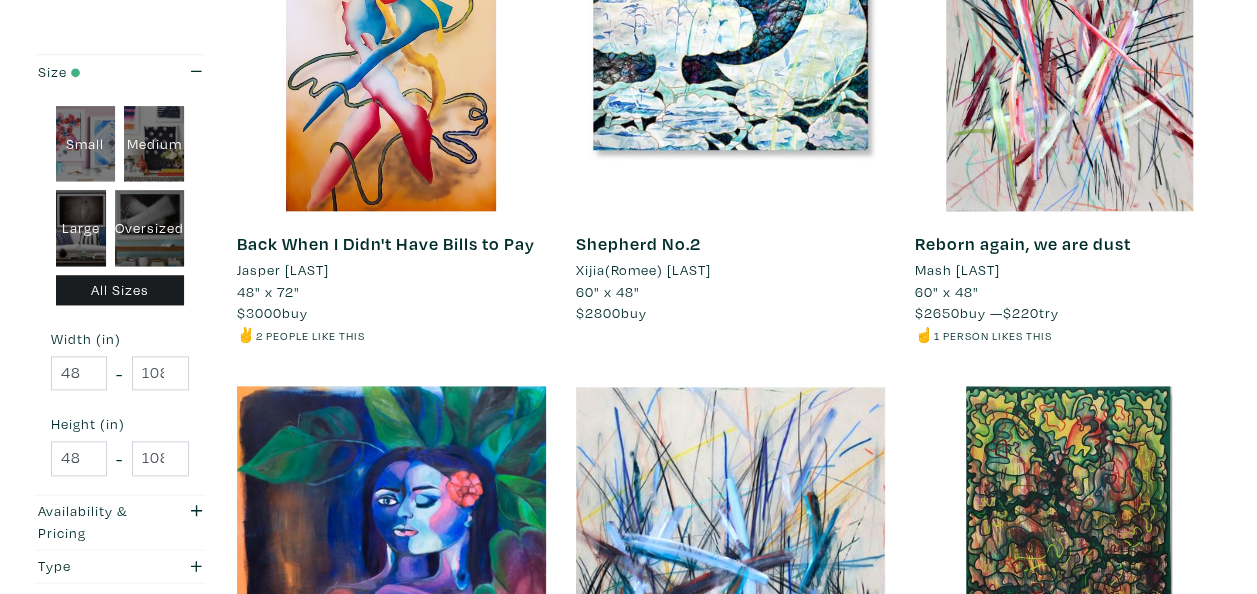 scroll, scrollTop: 972, scrollLeft: 0, axis: vertical 